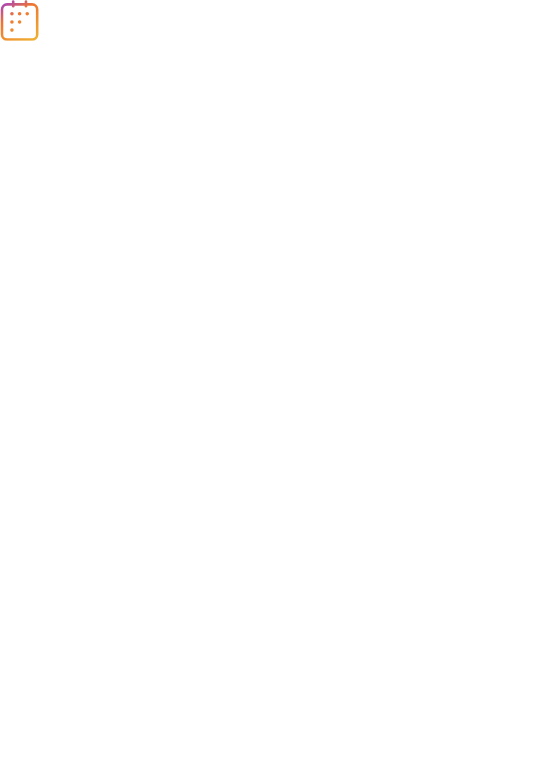 scroll, scrollTop: 0, scrollLeft: 0, axis: both 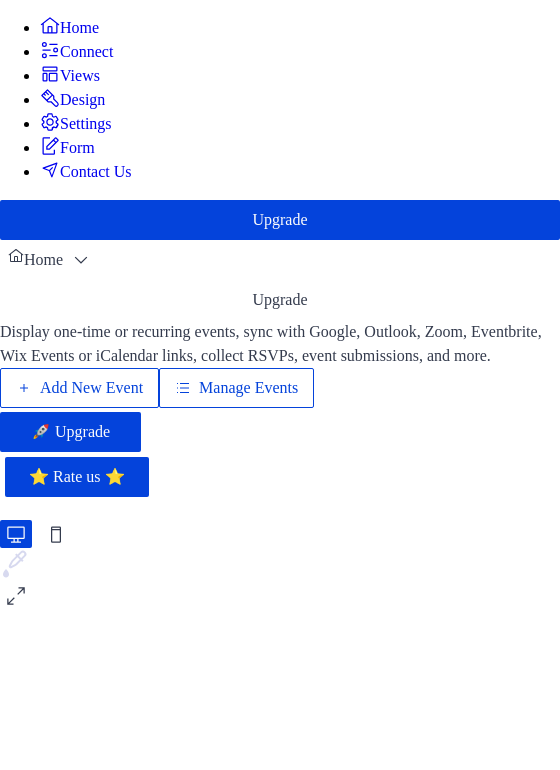 click on "Manage Events" at bounding box center (248, 388) 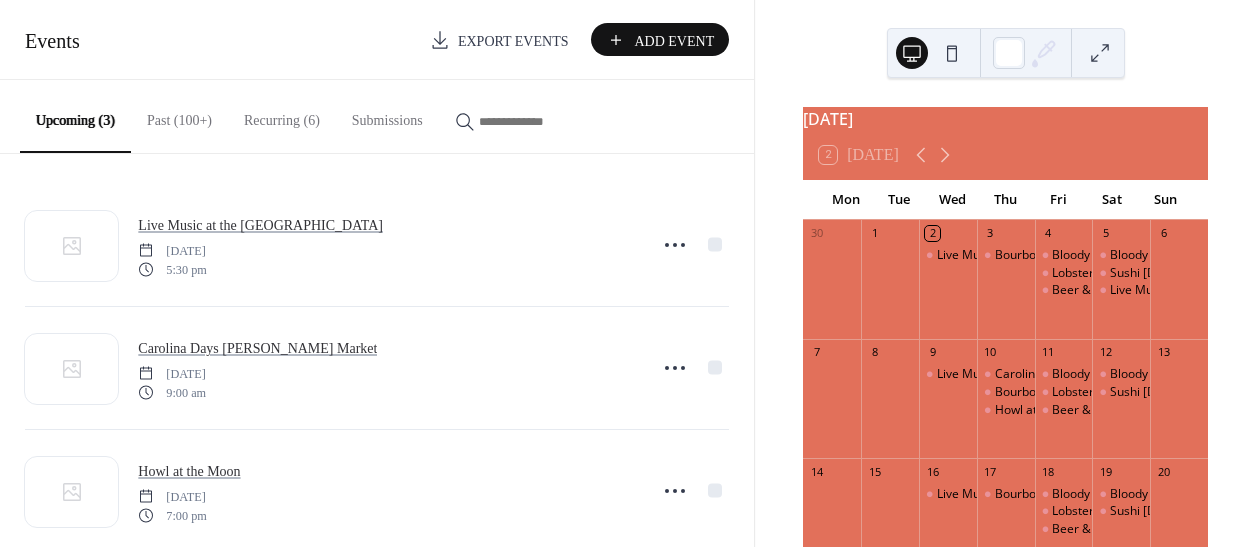 scroll, scrollTop: 0, scrollLeft: 0, axis: both 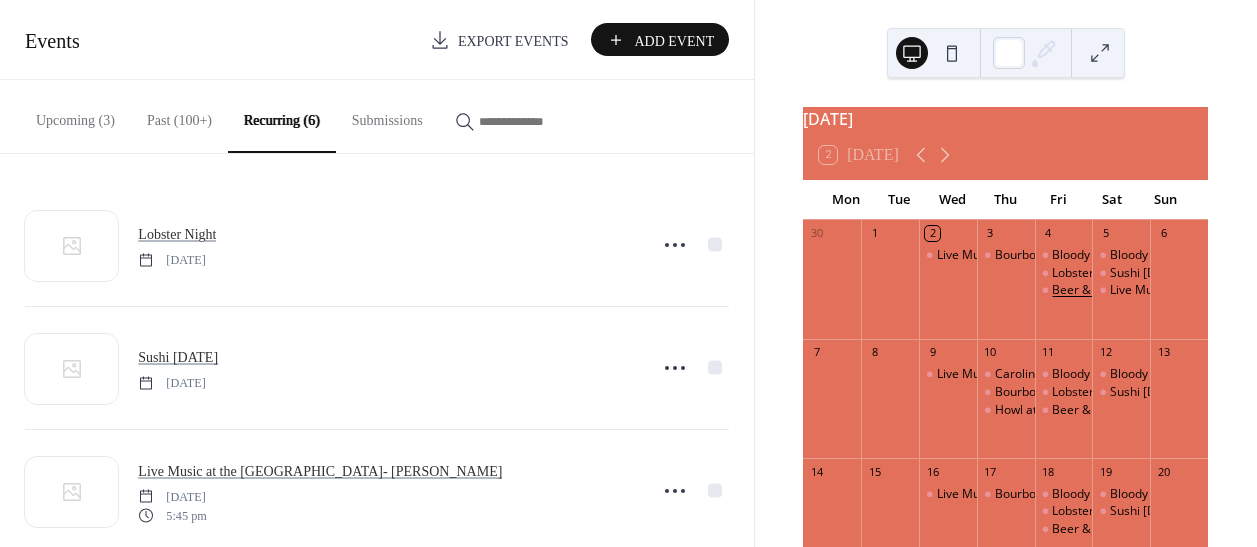 click on "Beer & Wine Tasting" at bounding box center [1109, 290] 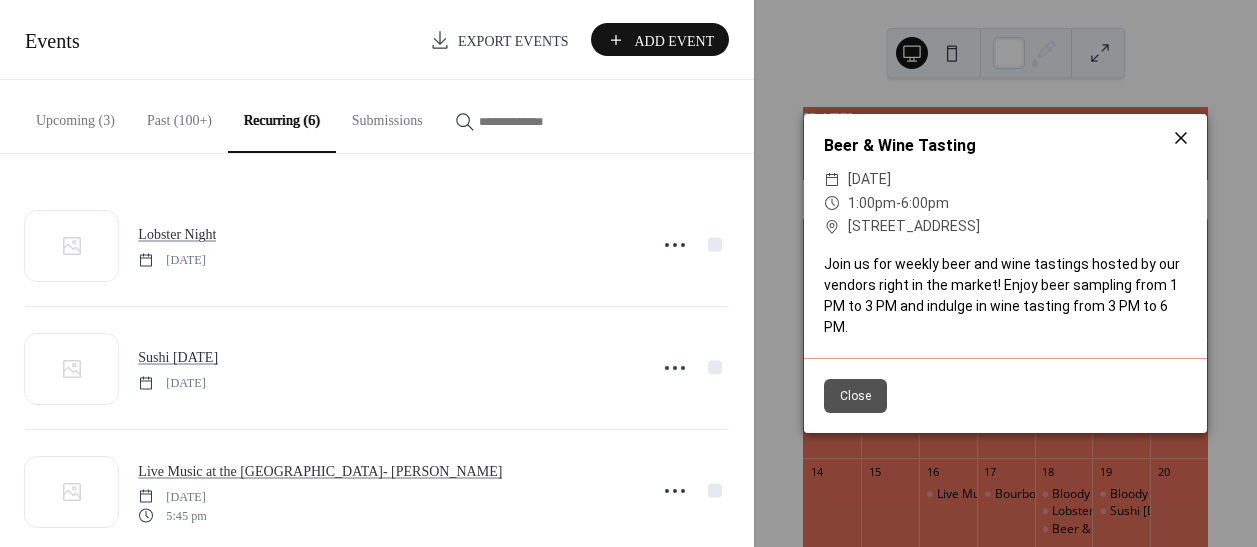 click 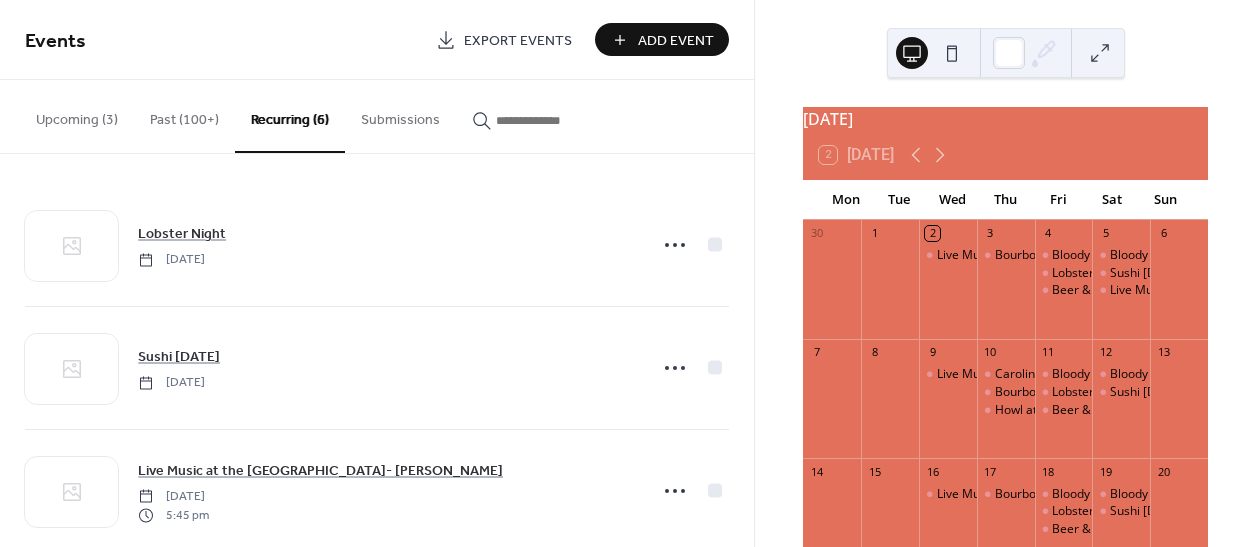 drag, startPoint x: 1053, startPoint y: 297, endPoint x: 641, endPoint y: 115, distance: 450.4087 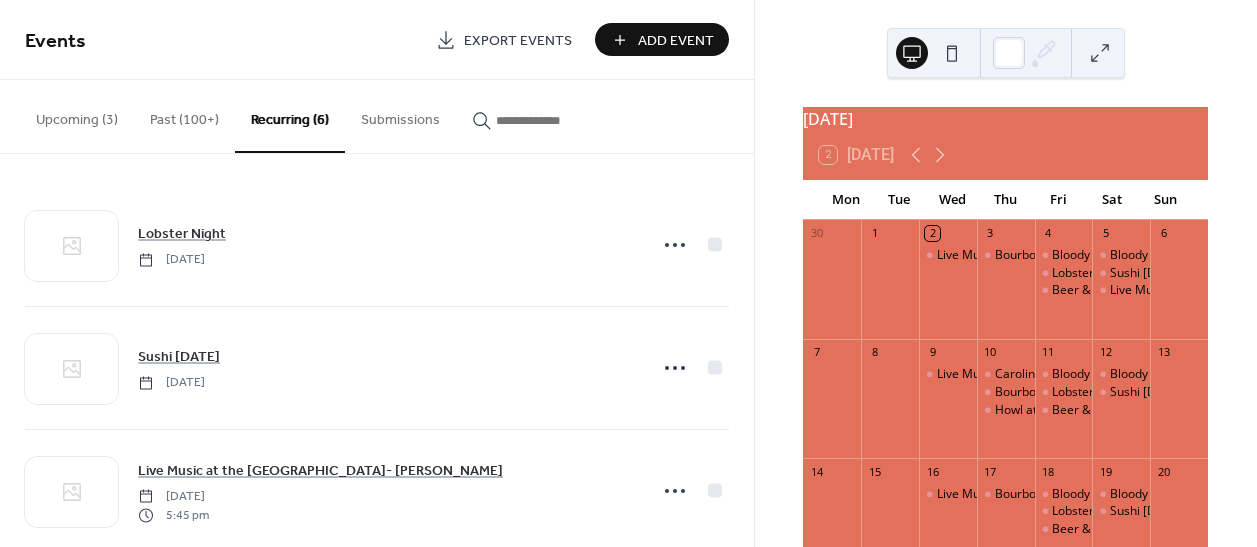 click at bounding box center (546, 120) 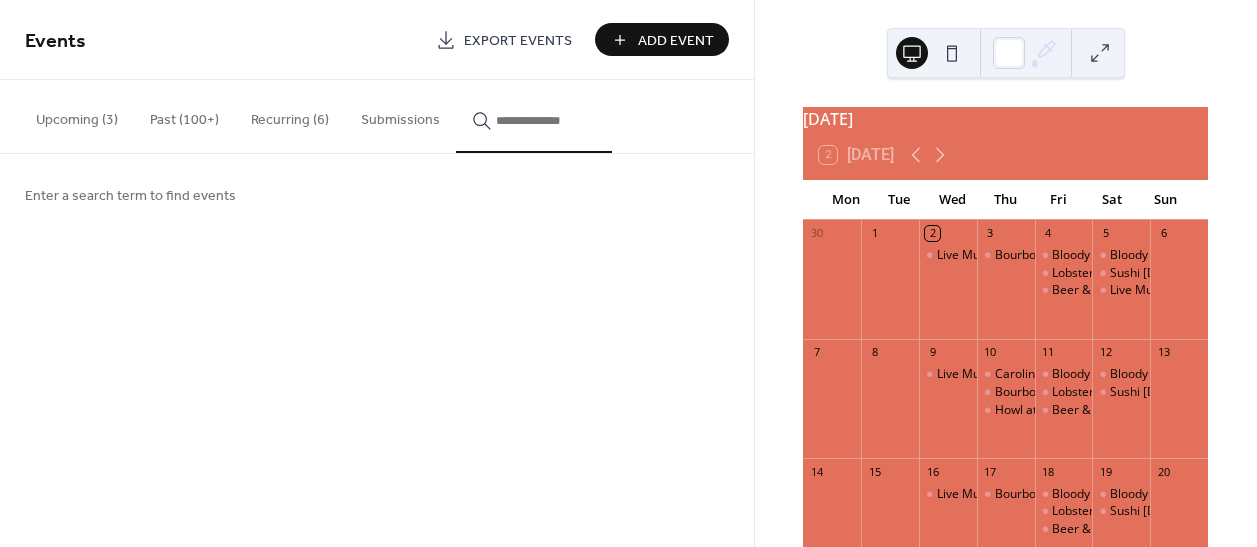 click on "Recurring  (6)" at bounding box center [290, 115] 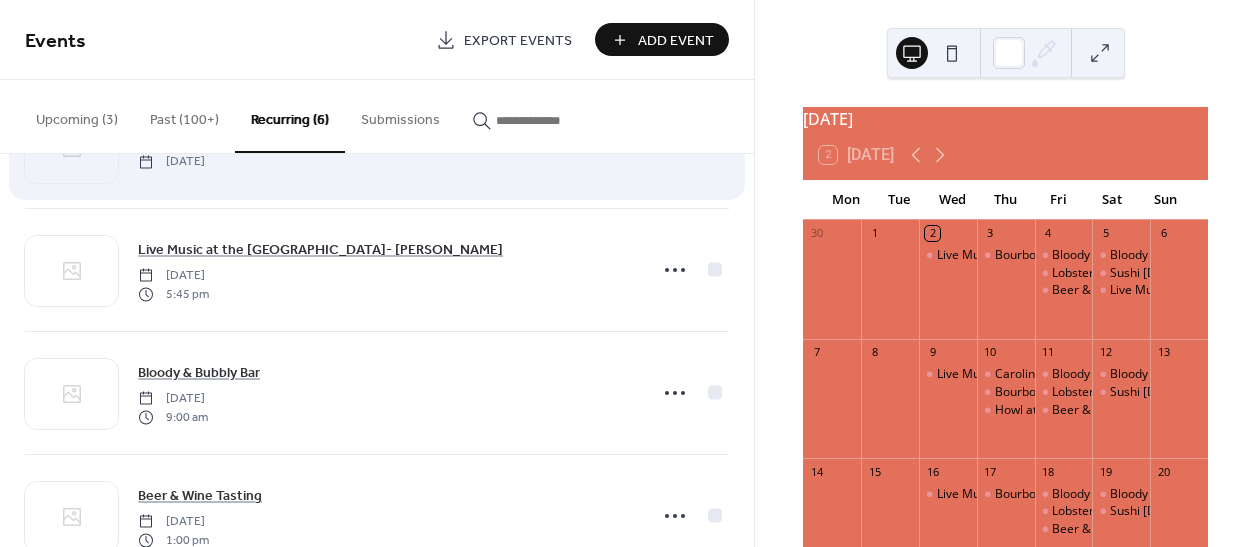 scroll, scrollTop: 218, scrollLeft: 0, axis: vertical 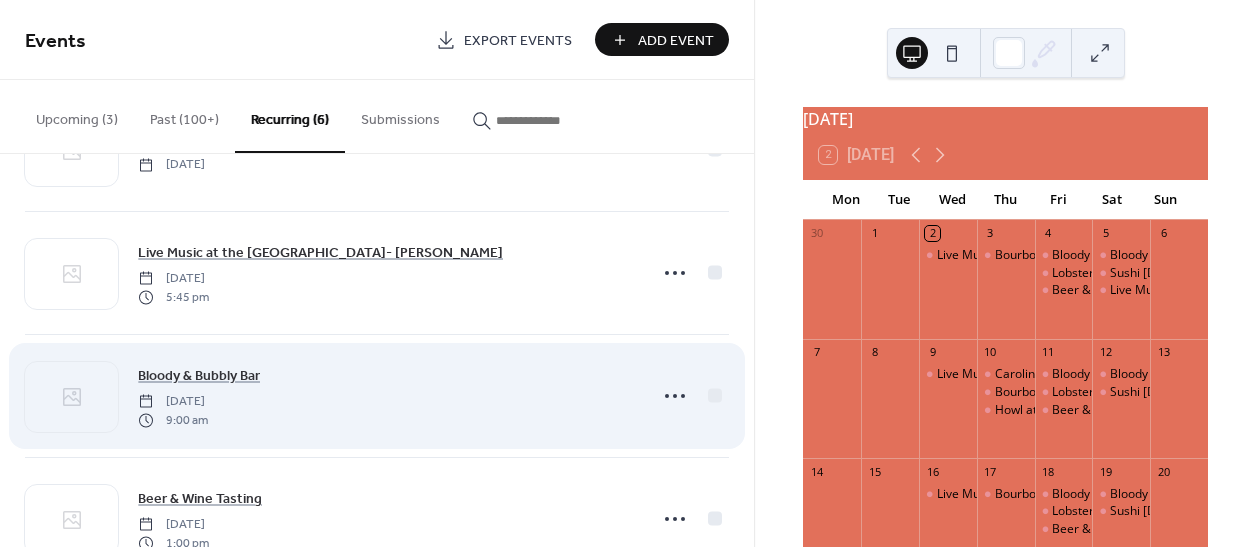 click on "Bloody & Bubbly Bar [DATE] 9:00 am" at bounding box center [386, 396] 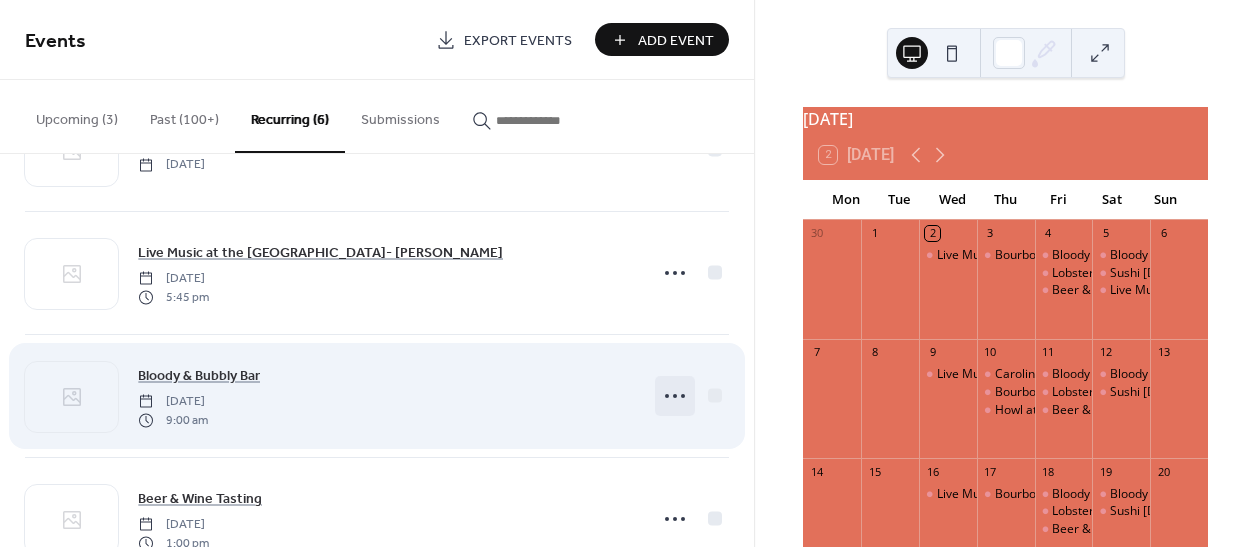 click 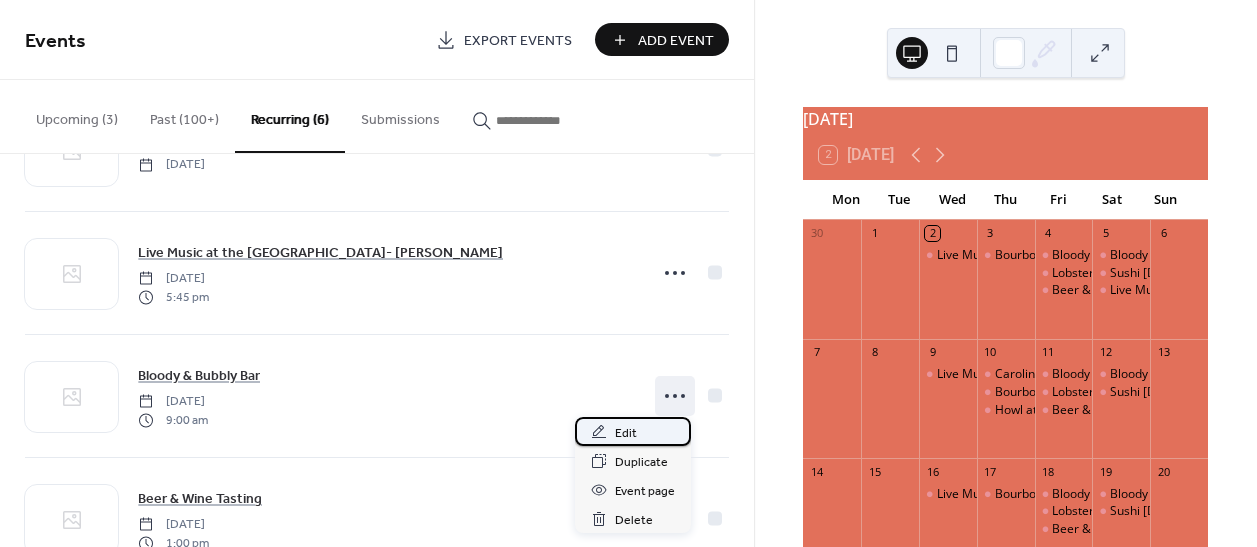 click on "Edit" at bounding box center [633, 431] 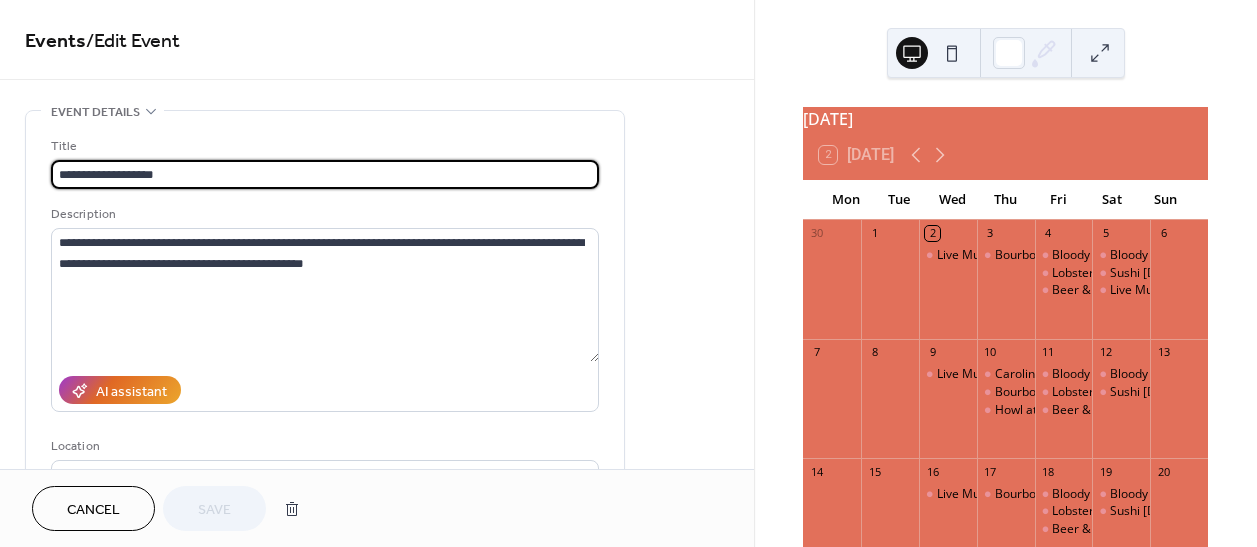 type on "**********" 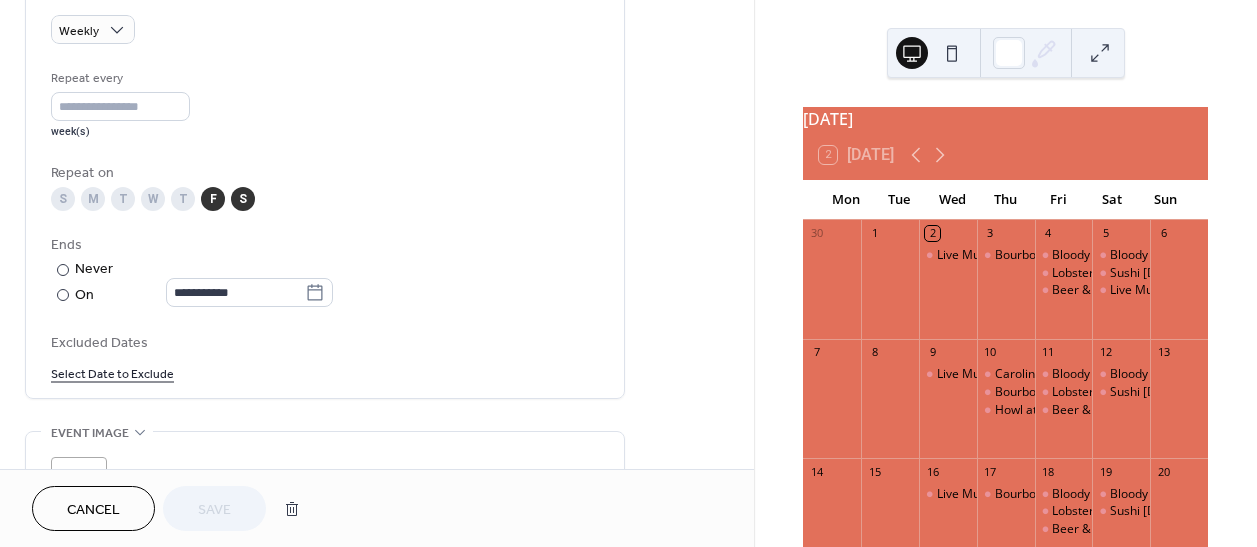 scroll, scrollTop: 895, scrollLeft: 0, axis: vertical 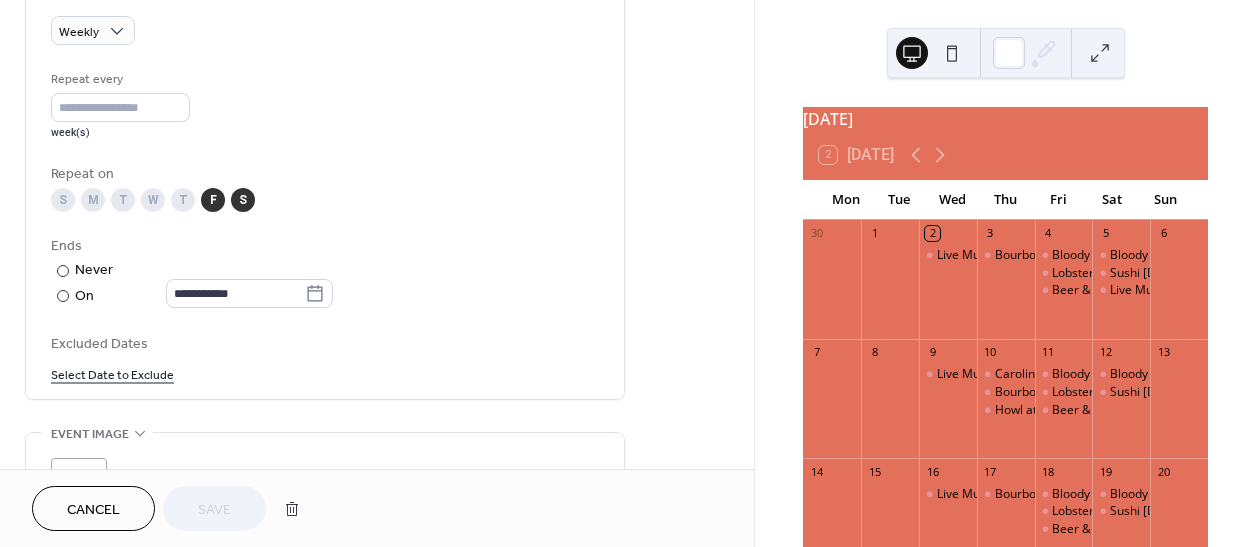 click on "Select Date to Exclude" at bounding box center (112, 373) 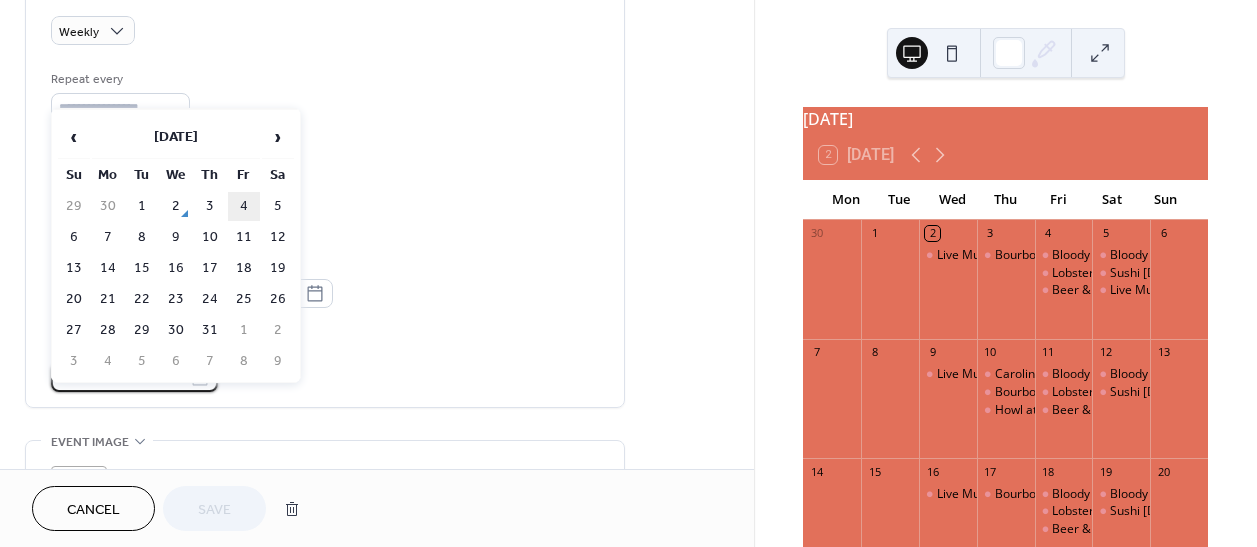 click on "4" at bounding box center (244, 206) 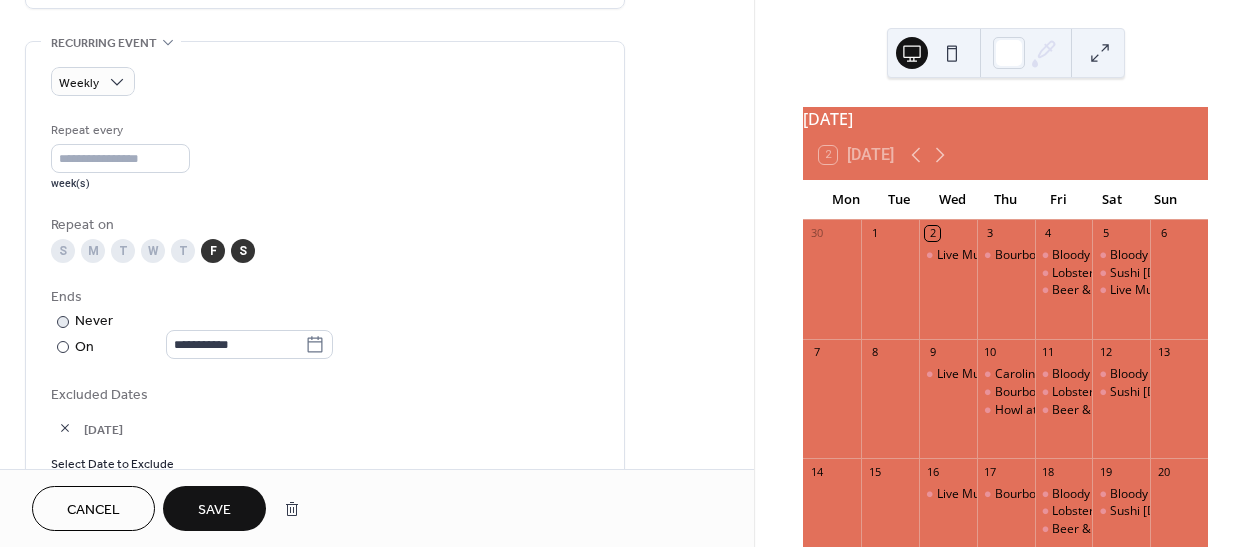 scroll, scrollTop: 843, scrollLeft: 0, axis: vertical 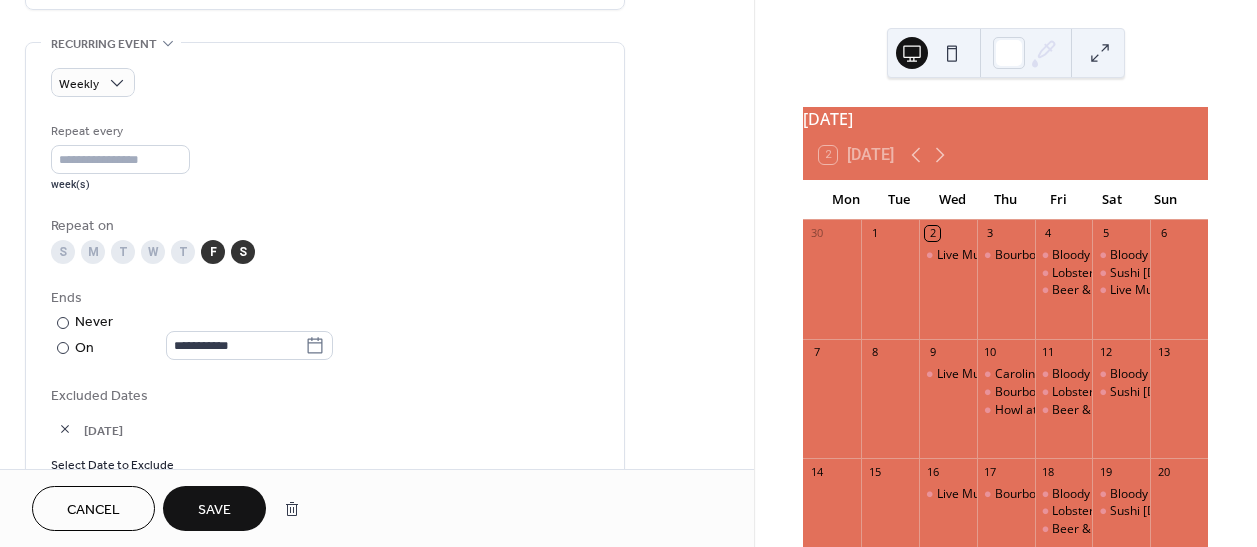 click on "T" at bounding box center [183, 252] 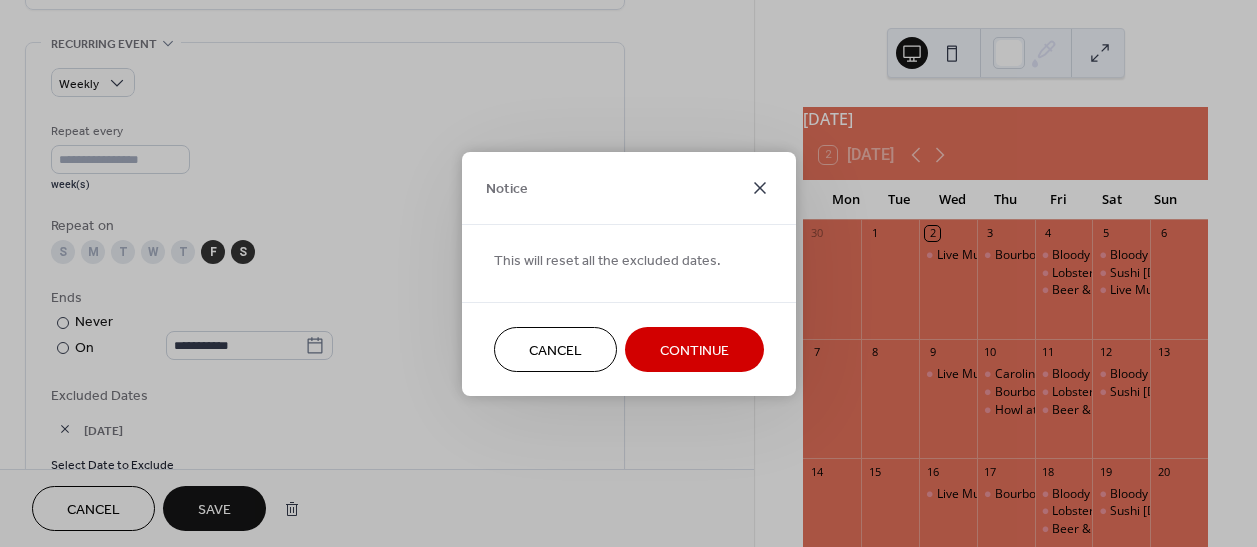 click 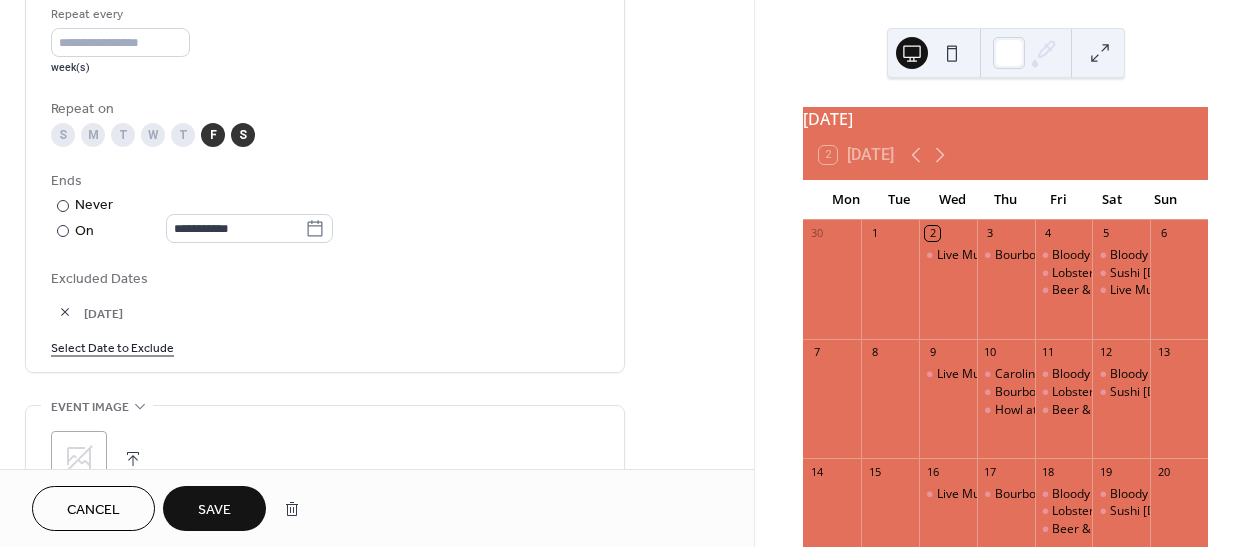 scroll, scrollTop: 960, scrollLeft: 0, axis: vertical 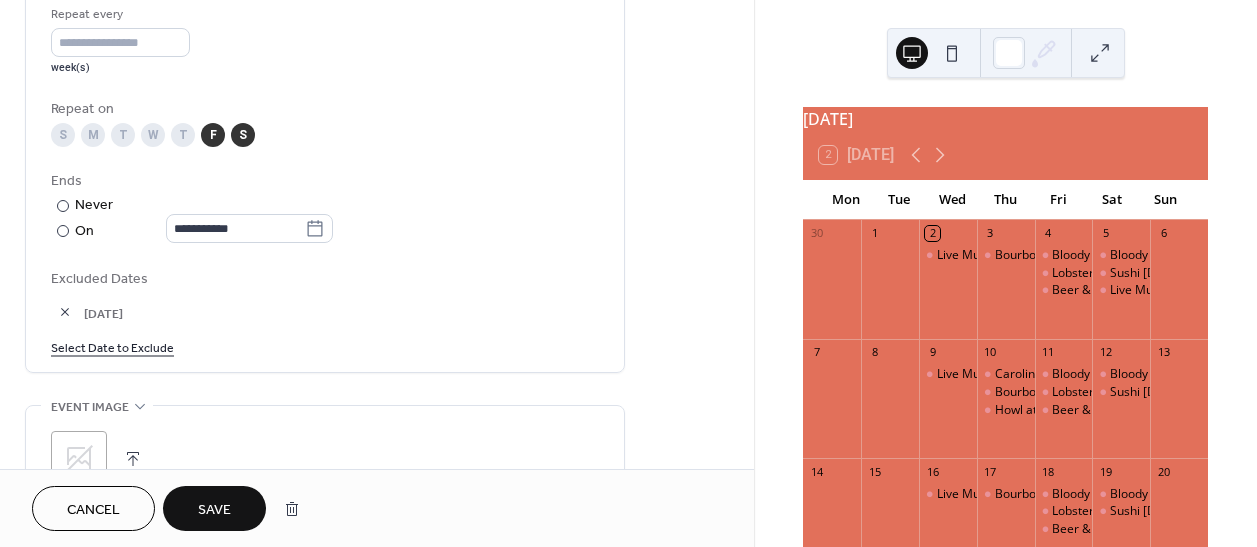 click on "T" at bounding box center (183, 135) 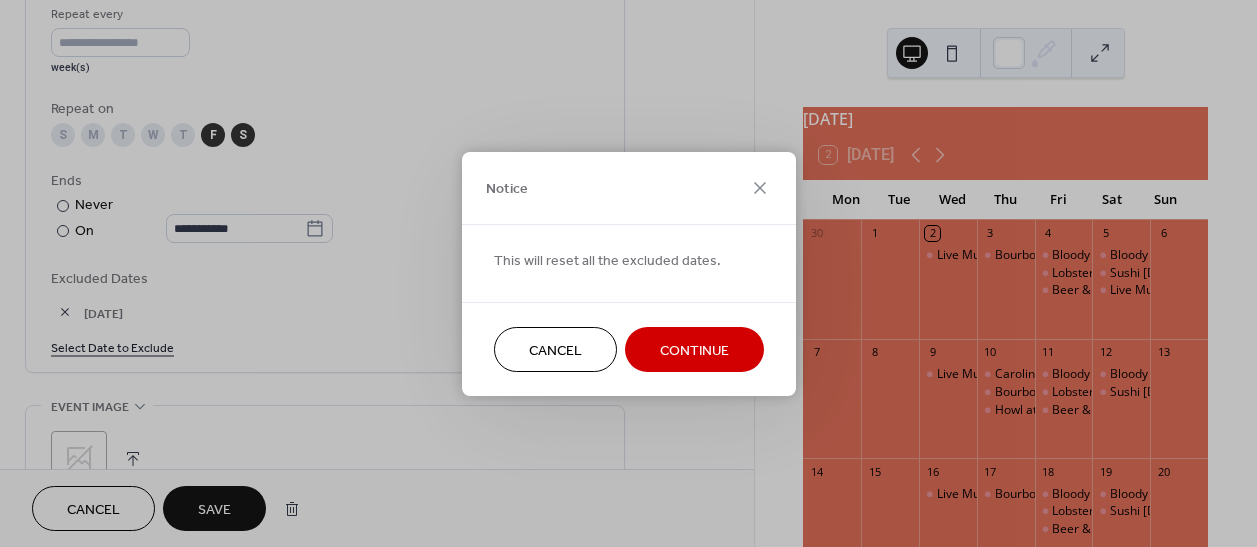 click on "Continue" at bounding box center [694, 349] 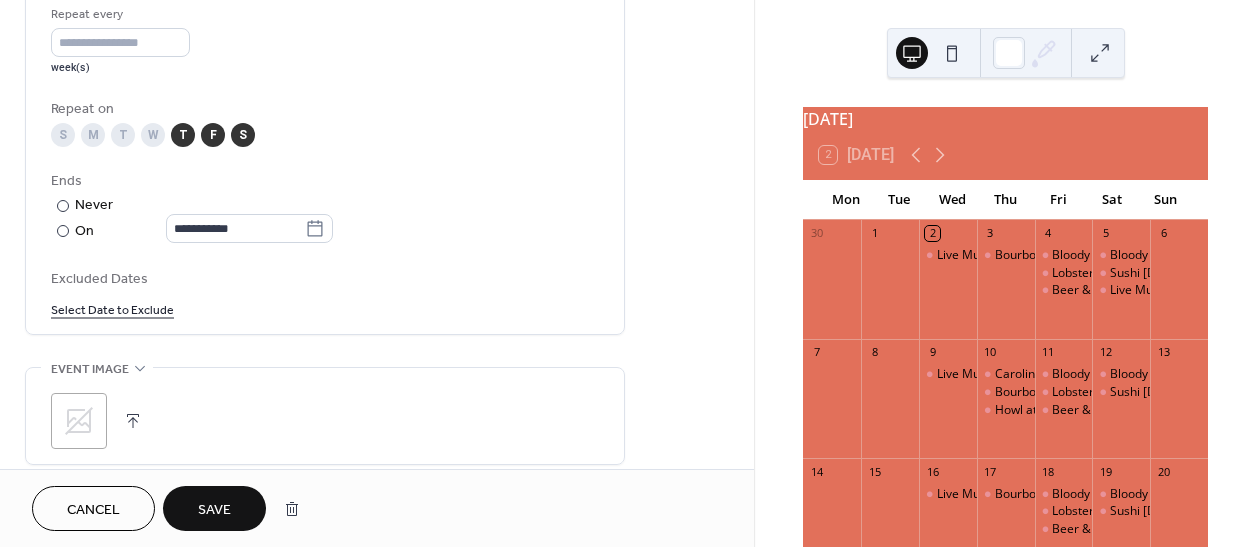 click on "Select Date to Exclude" at bounding box center [112, 308] 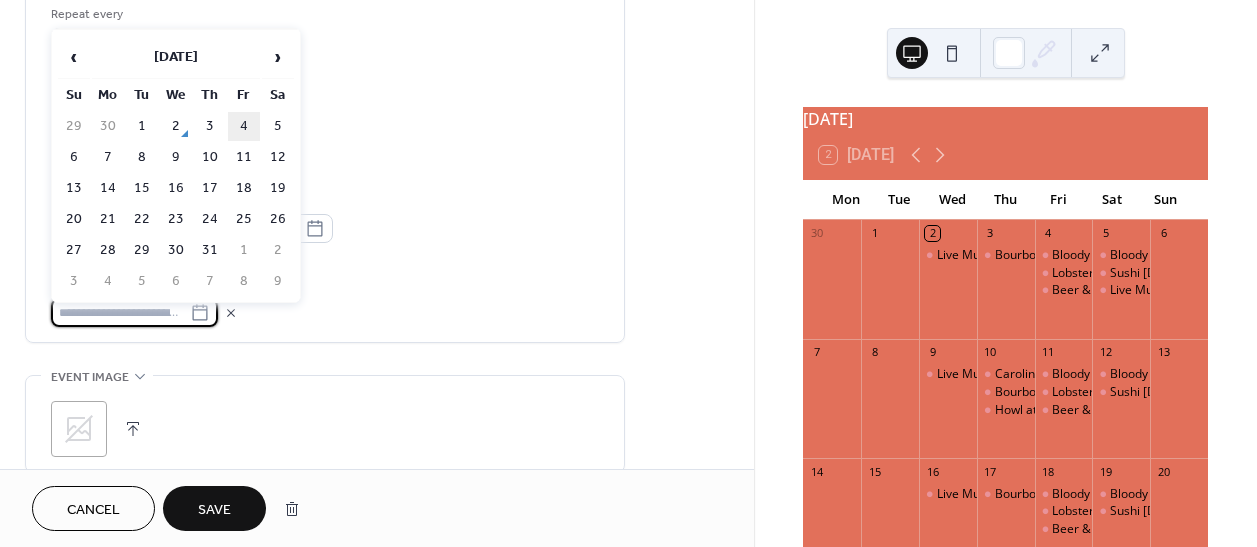 click on "4" at bounding box center [244, 126] 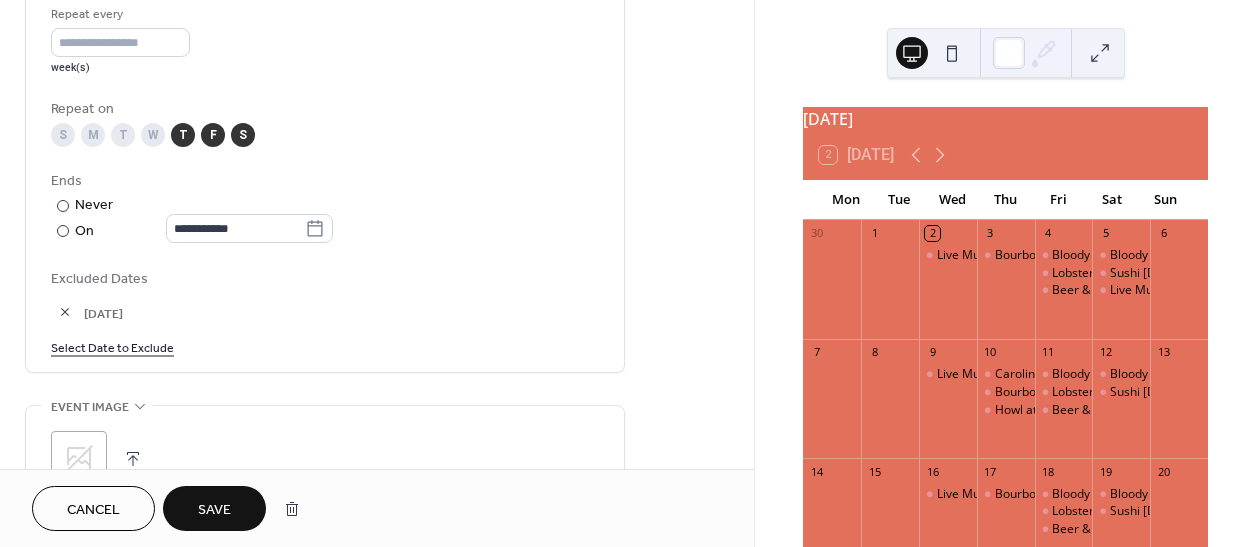 click on "Save" at bounding box center (214, 510) 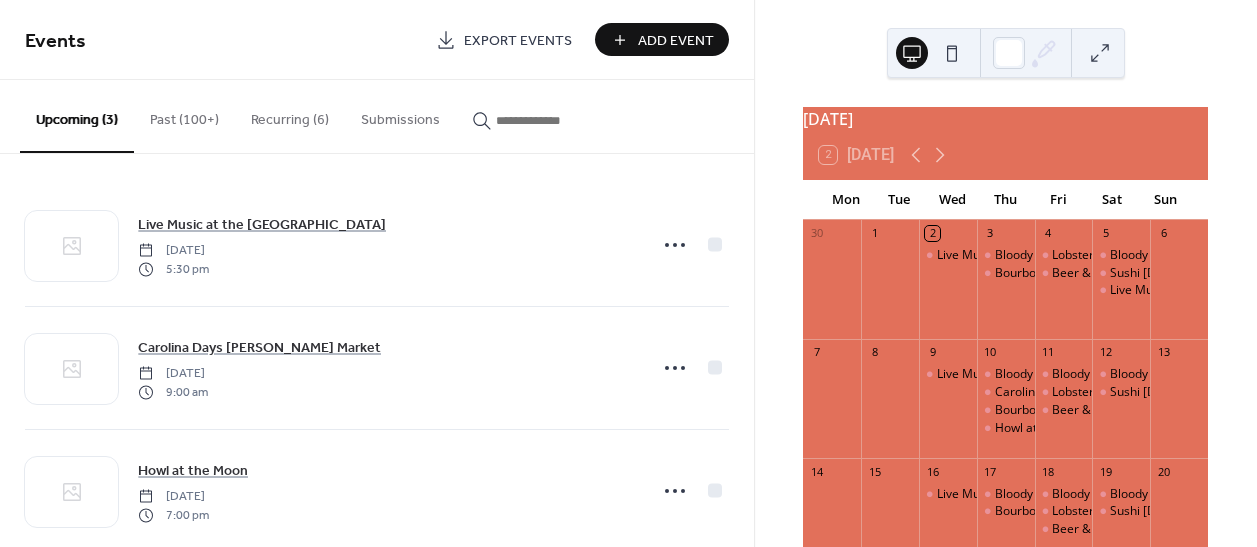 click on "Recurring  (6)" at bounding box center (290, 115) 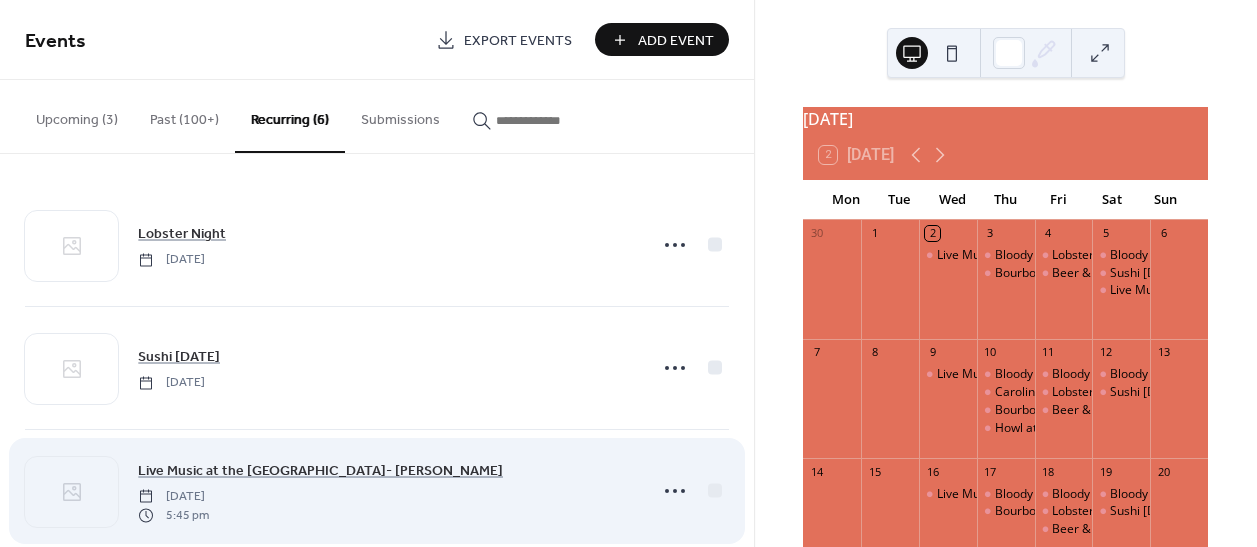 scroll, scrollTop: 349, scrollLeft: 0, axis: vertical 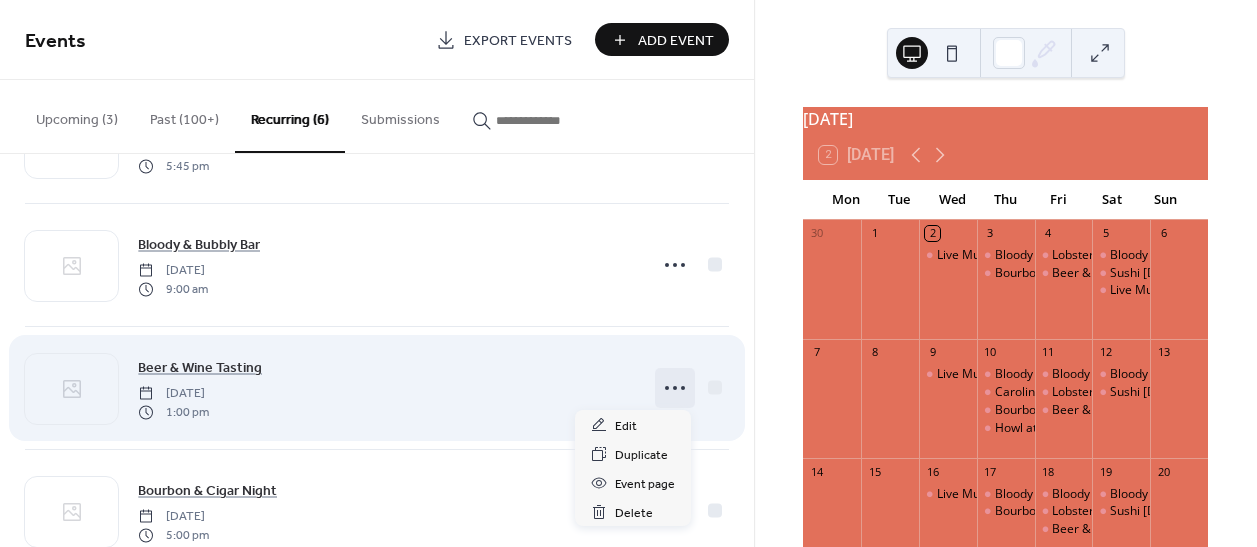 click 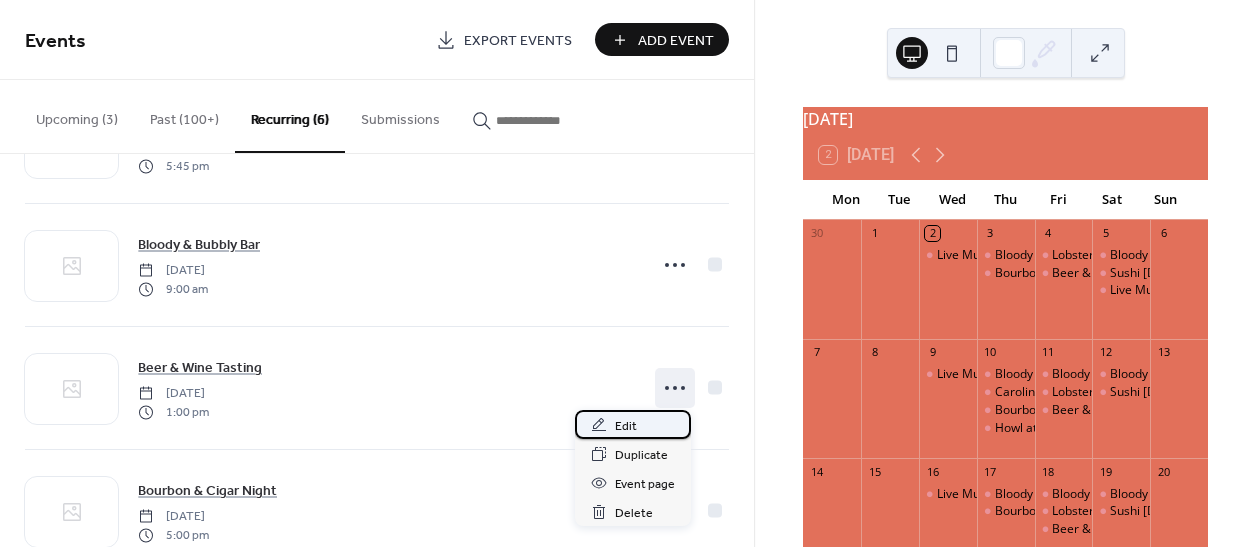 click on "Edit" at bounding box center [626, 426] 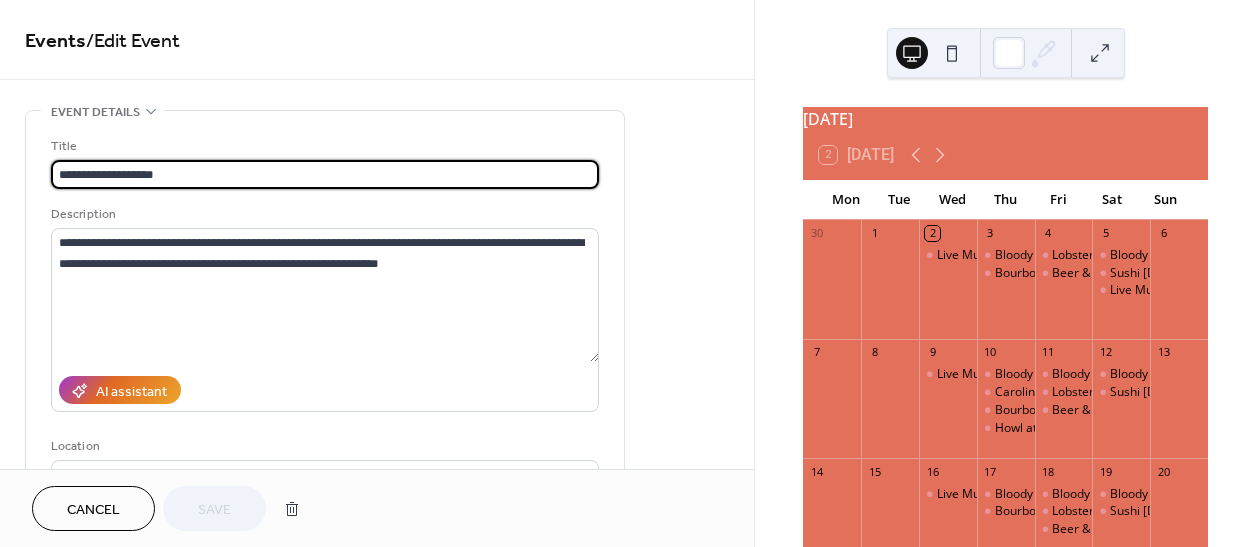 type on "**********" 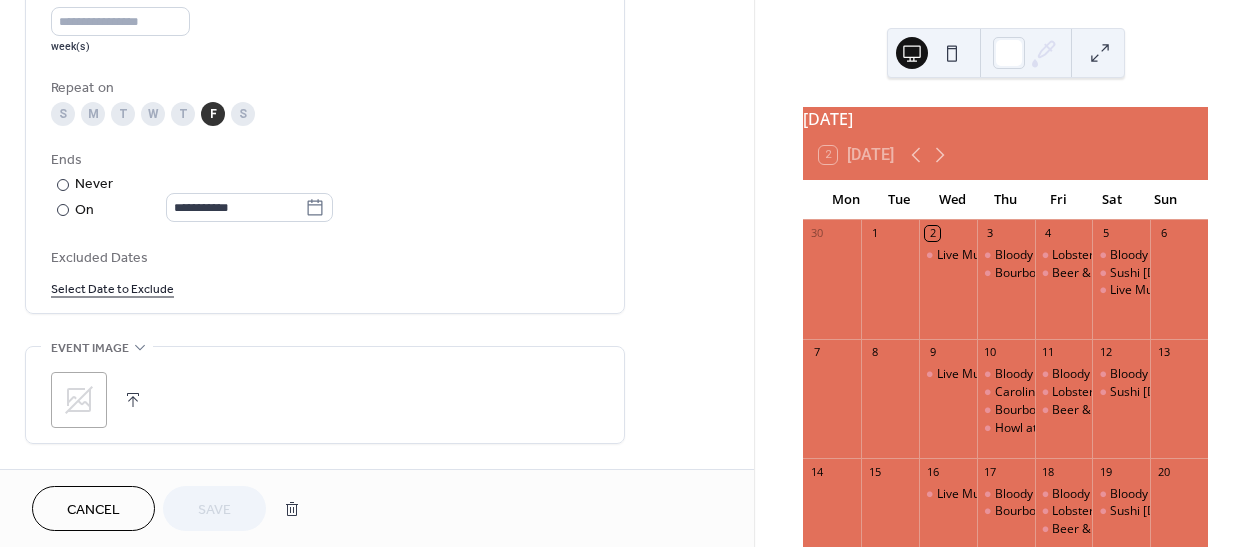 scroll, scrollTop: 980, scrollLeft: 0, axis: vertical 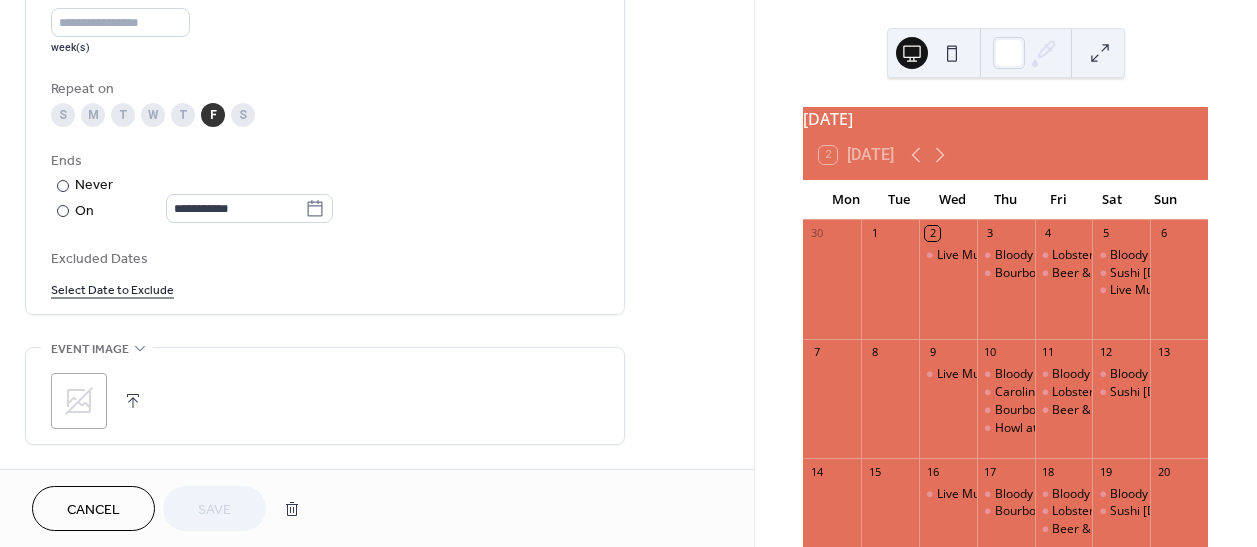 click on "Select Date to Exclude" at bounding box center [112, 288] 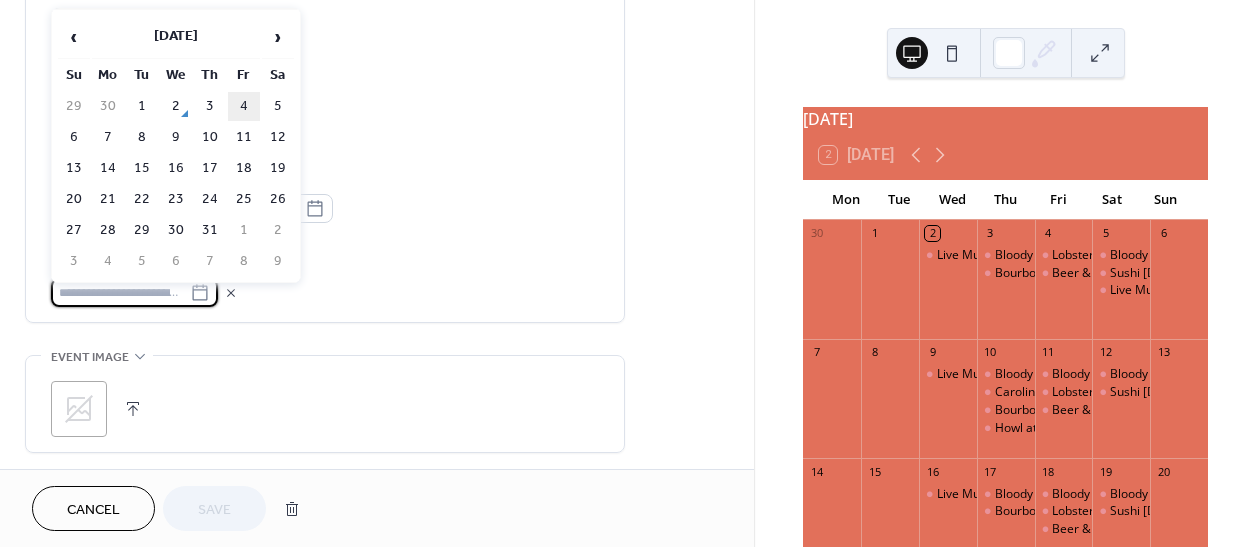 click on "4" at bounding box center (244, 106) 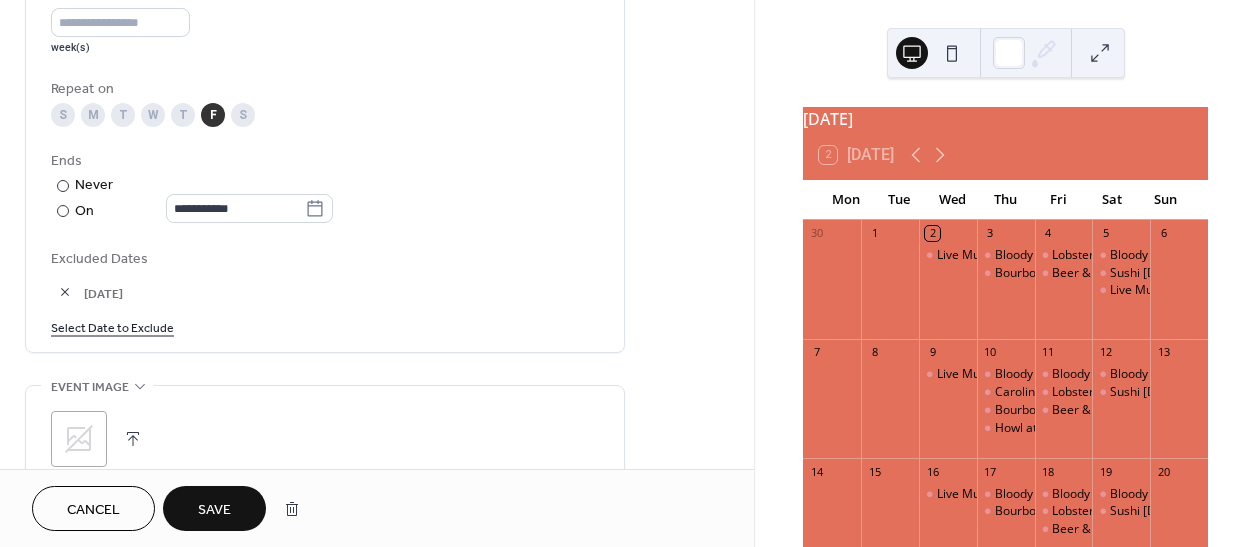 click on "Save" at bounding box center (214, 510) 